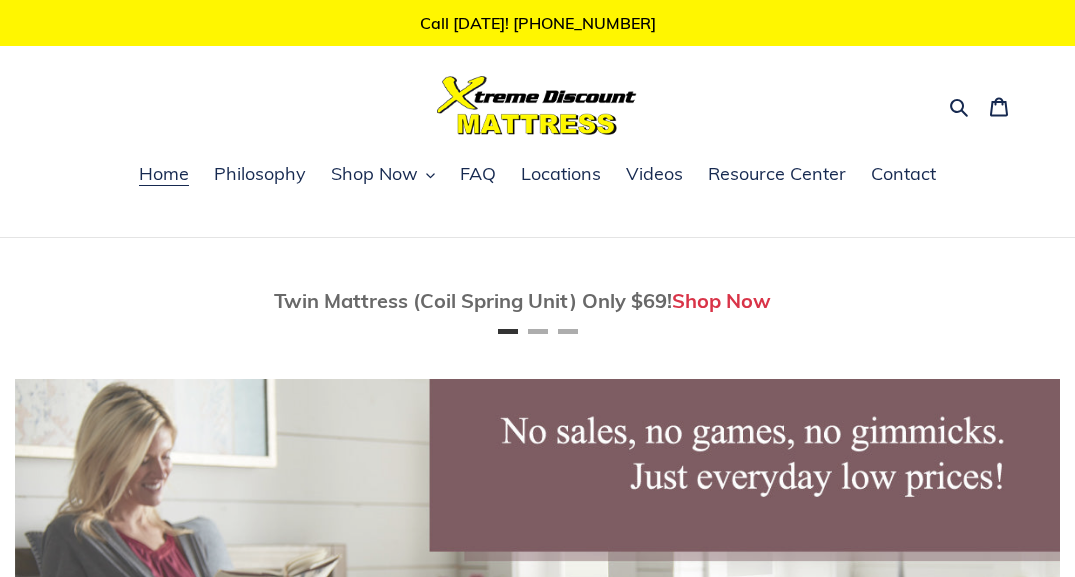 scroll, scrollTop: 0, scrollLeft: 0, axis: both 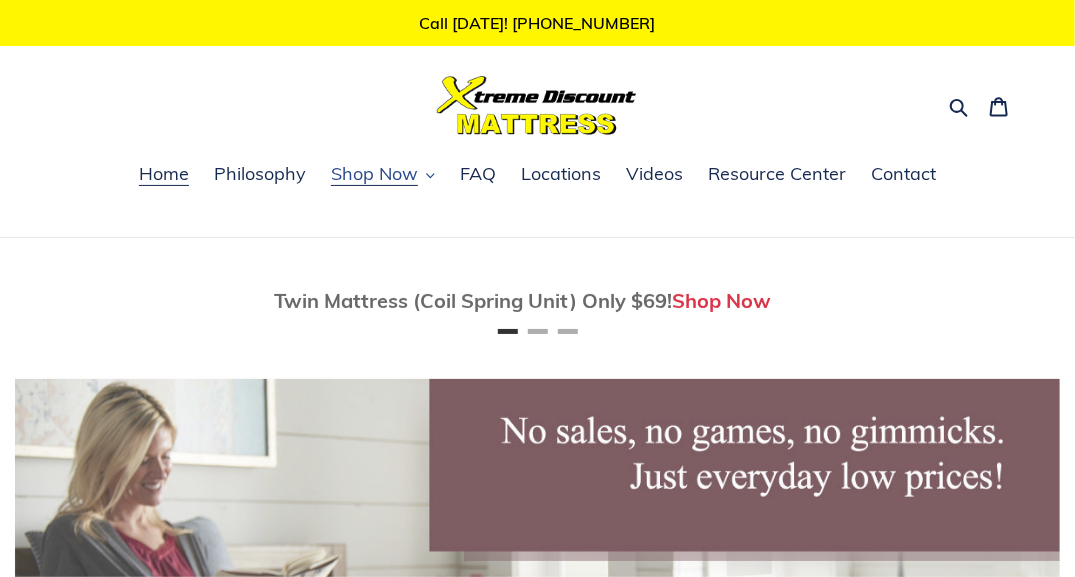 click on "Shop Now" at bounding box center [374, 174] 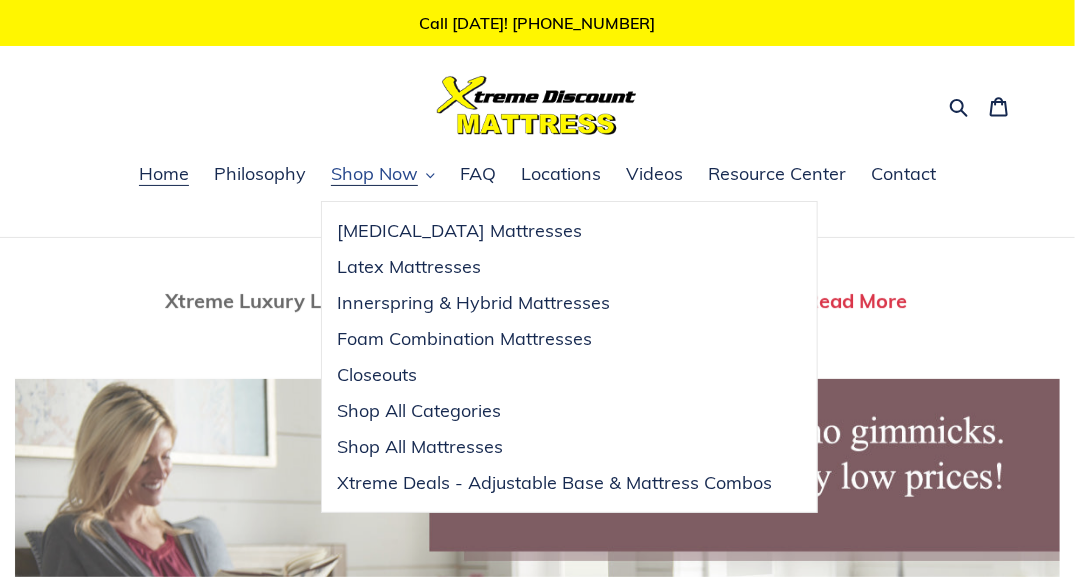 scroll, scrollTop: 0, scrollLeft: 2090, axis: horizontal 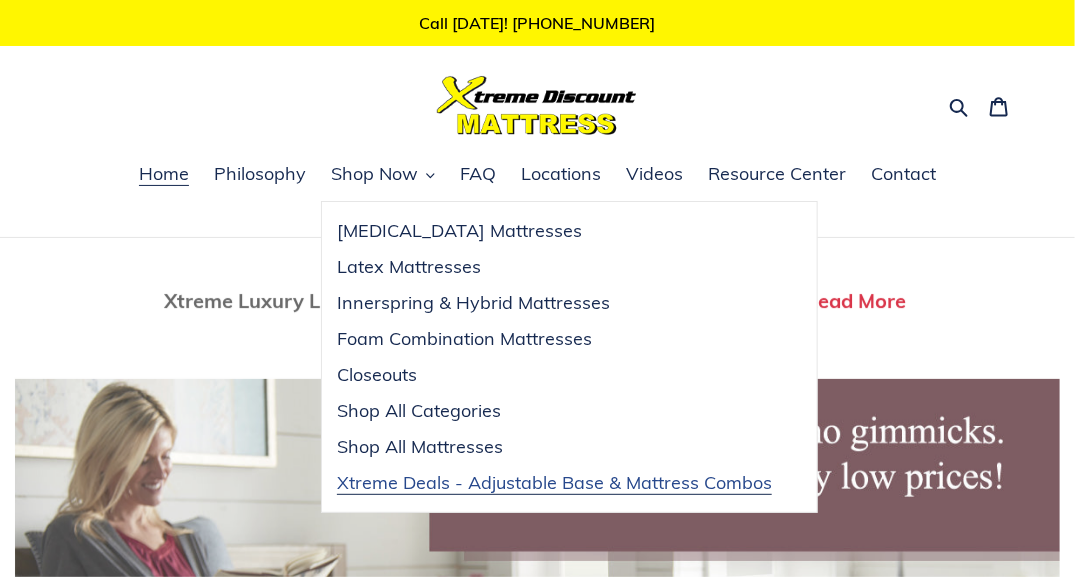 click on "Xtreme Deals - Adjustable Base & Mattress Combos" at bounding box center [554, 483] 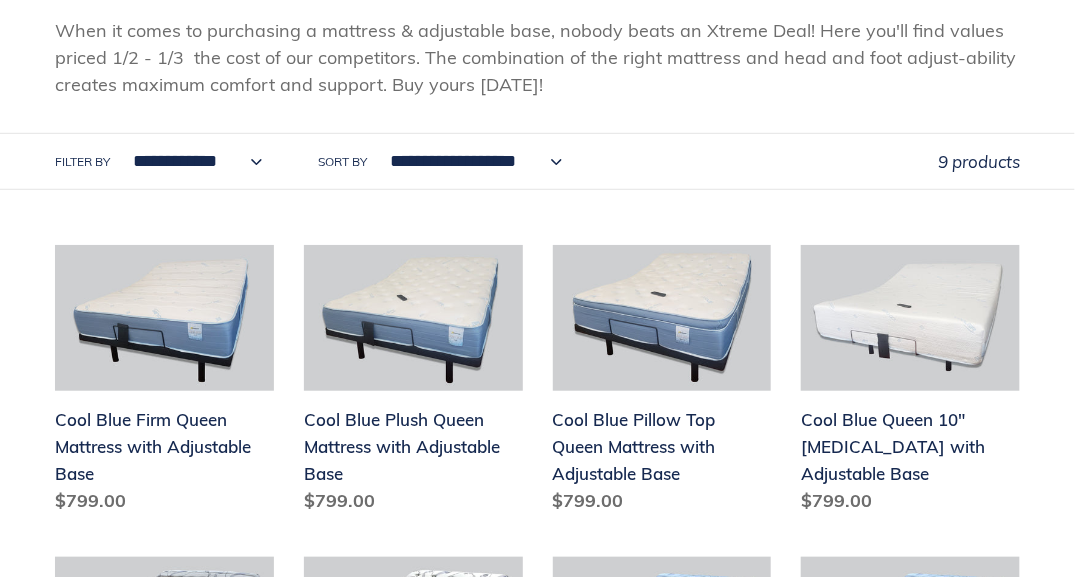 scroll, scrollTop: 400, scrollLeft: 0, axis: vertical 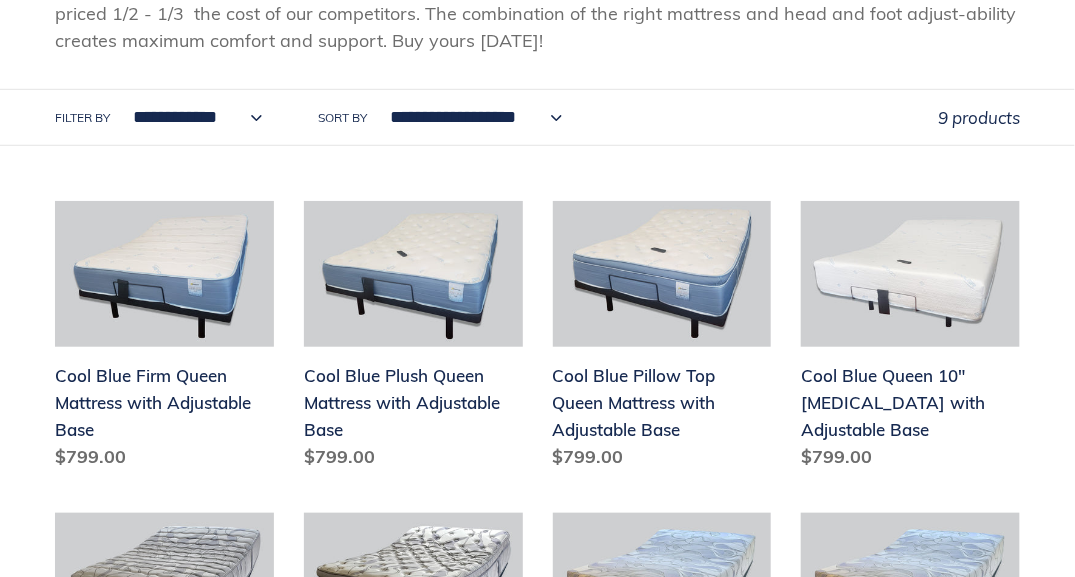 click on "**********" at bounding box center (192, 117) 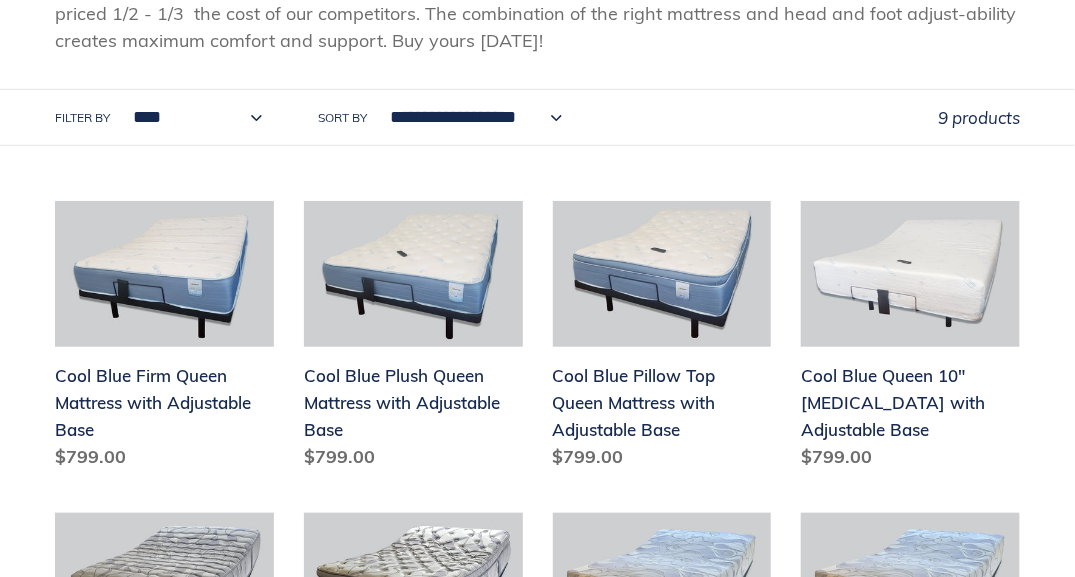 click on "**********" at bounding box center [192, 117] 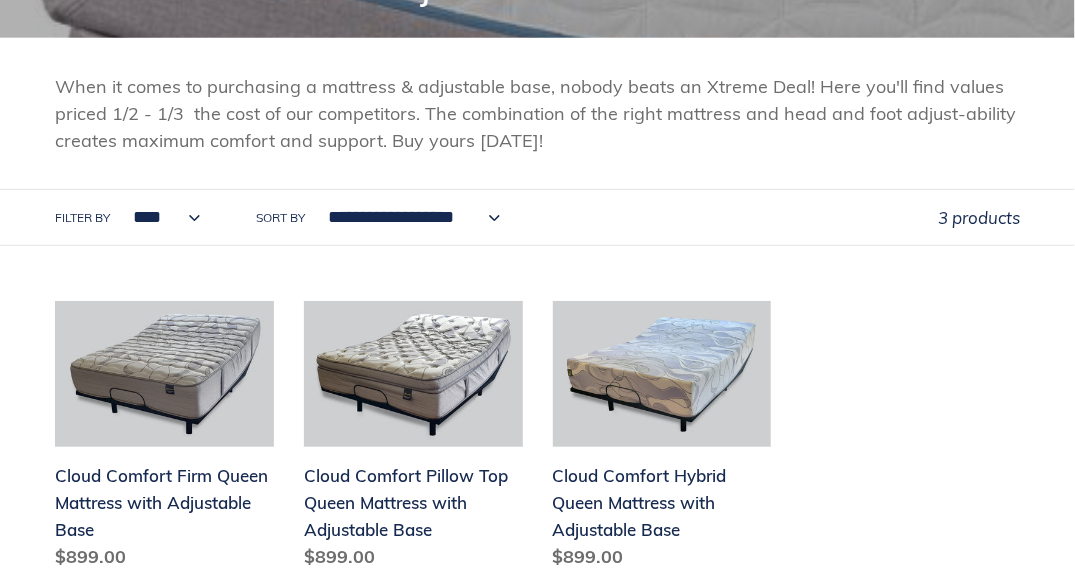 scroll, scrollTop: 0, scrollLeft: 0, axis: both 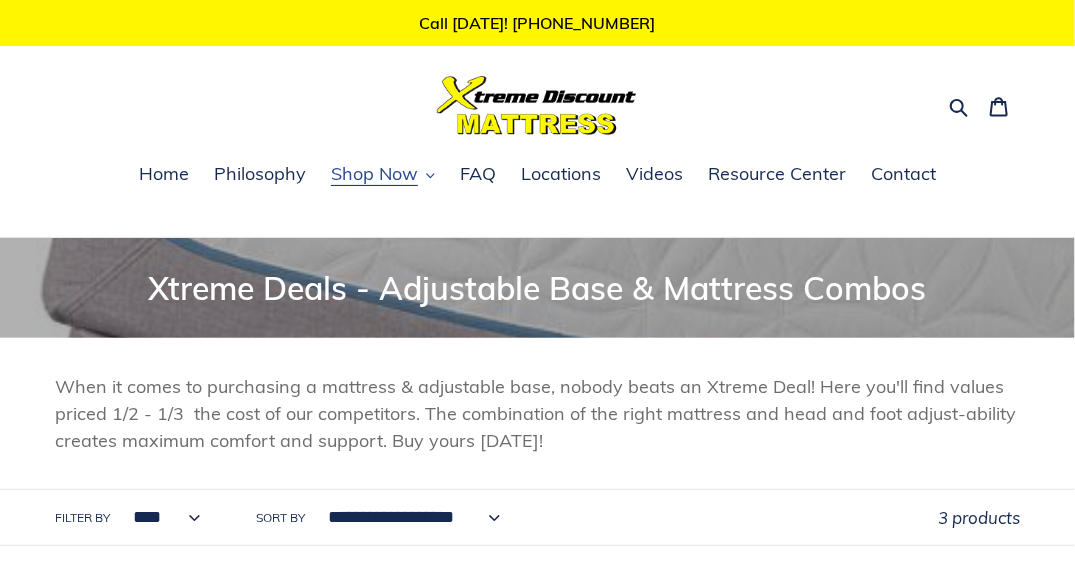 click on "Shop Now" at bounding box center (374, 174) 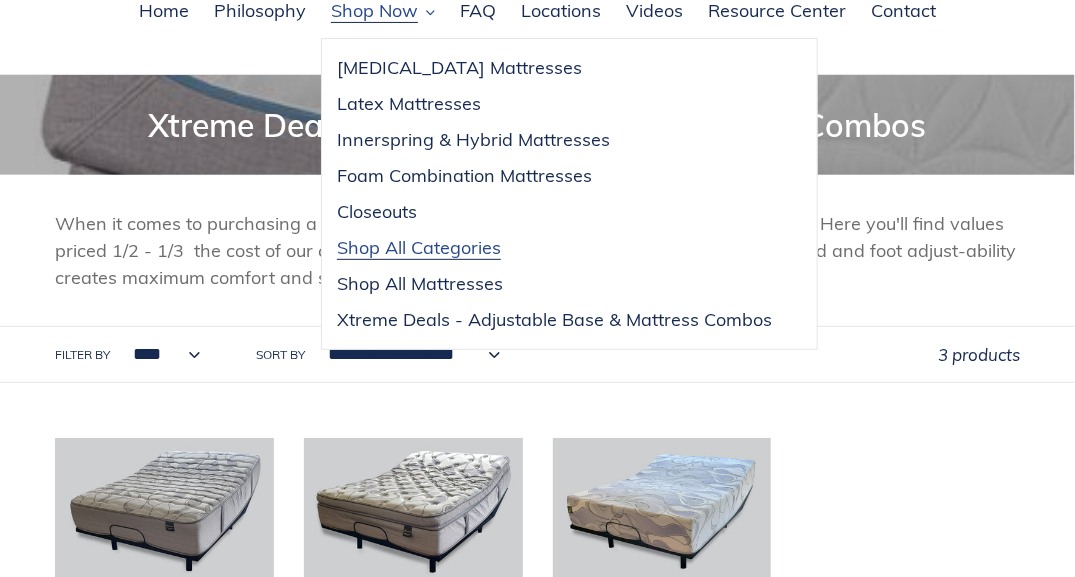 scroll, scrollTop: 200, scrollLeft: 0, axis: vertical 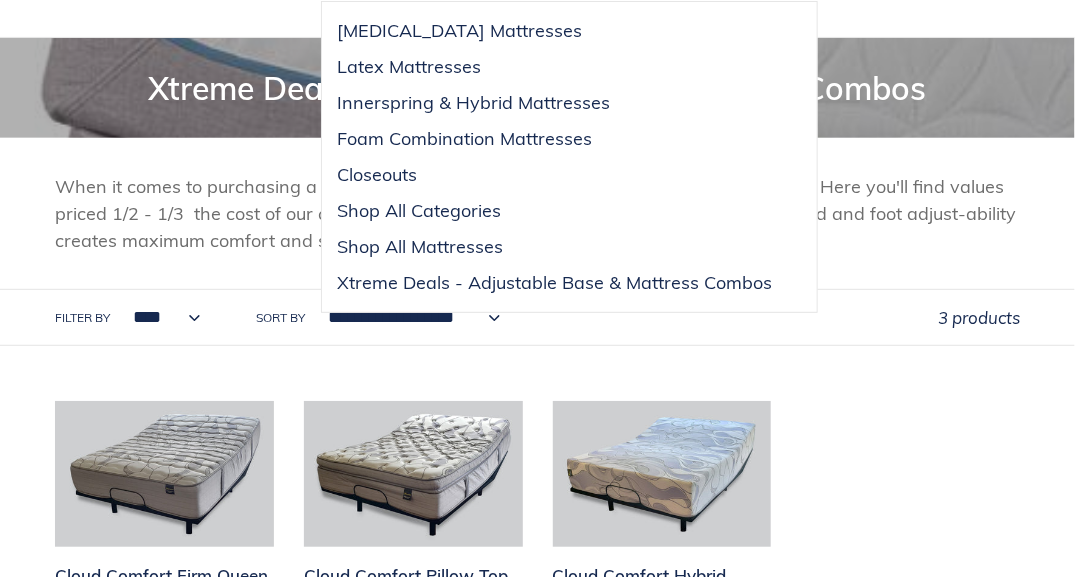 click on "**********" at bounding box center [409, 317] 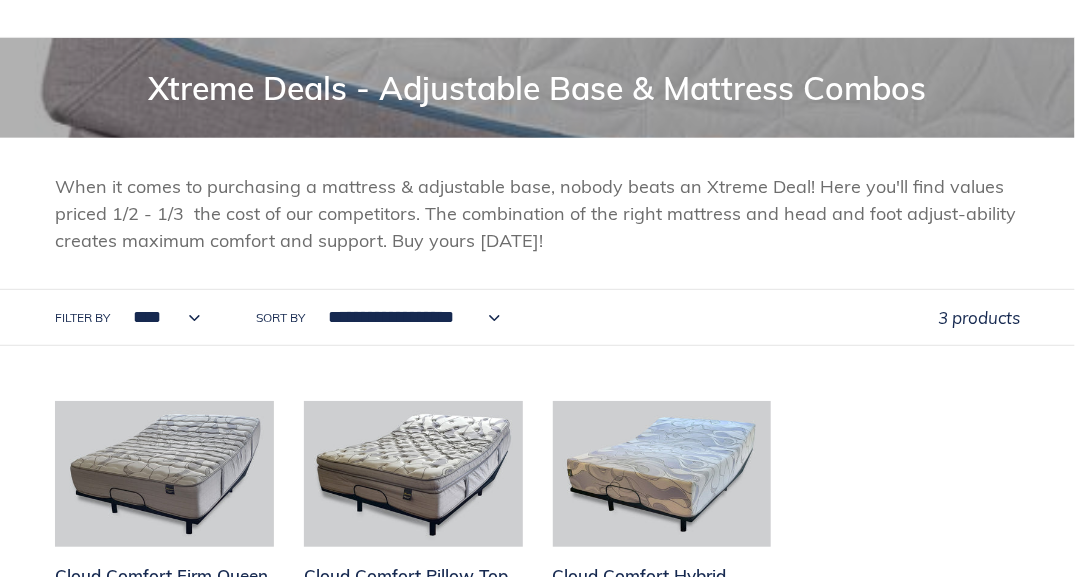 click on "**********" at bounding box center (409, 317) 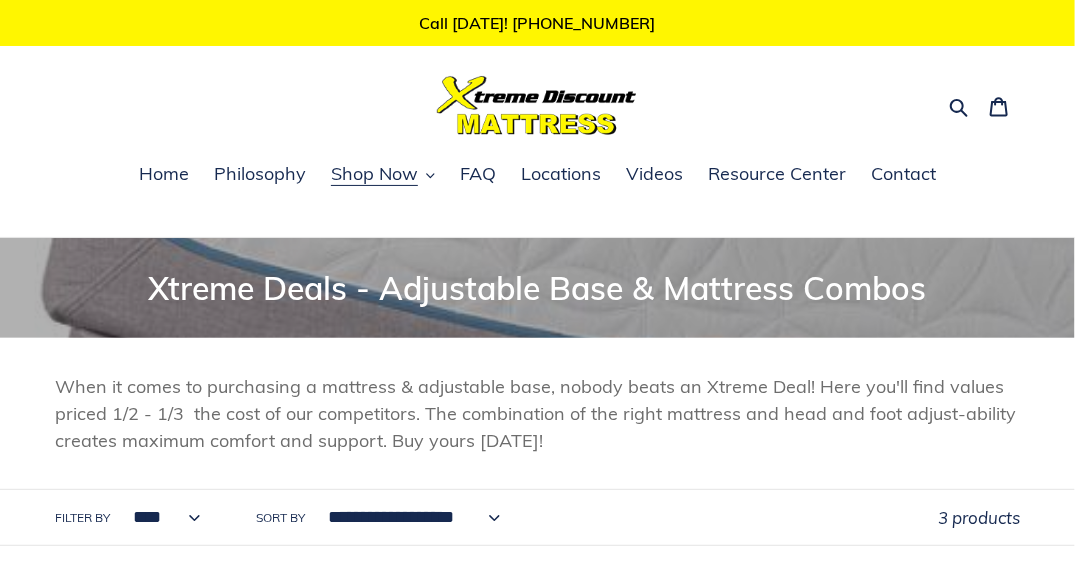 click on "Search
Cart
0
items" at bounding box center [537, 105] 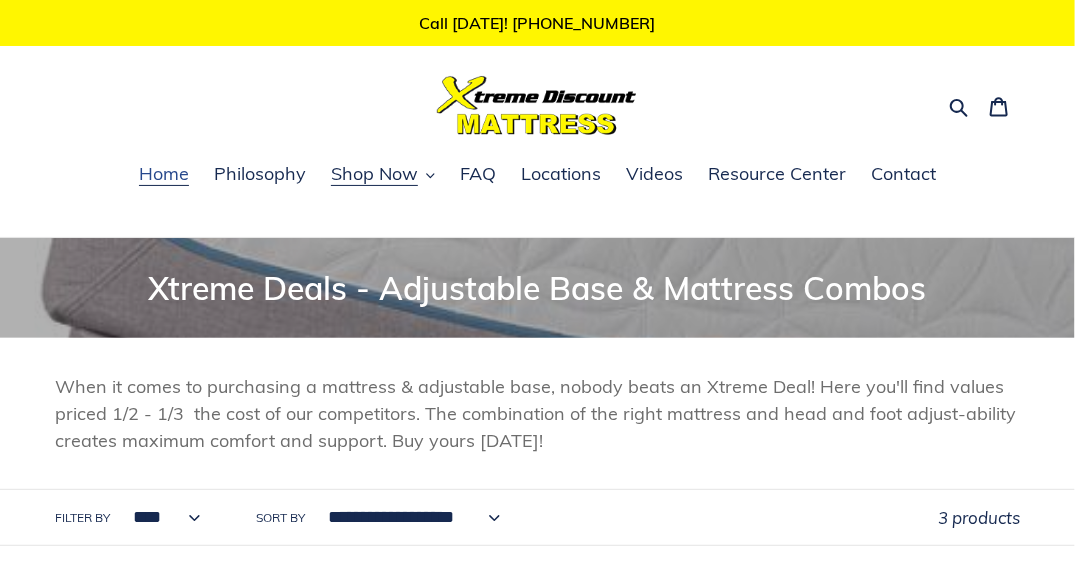 click on "Home" at bounding box center (164, 174) 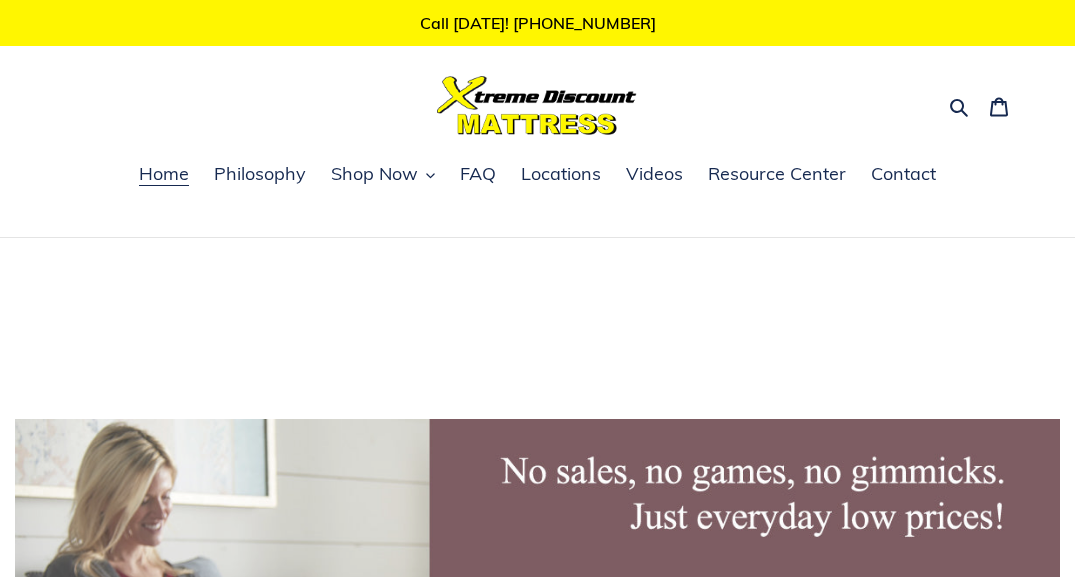 scroll, scrollTop: 0, scrollLeft: 0, axis: both 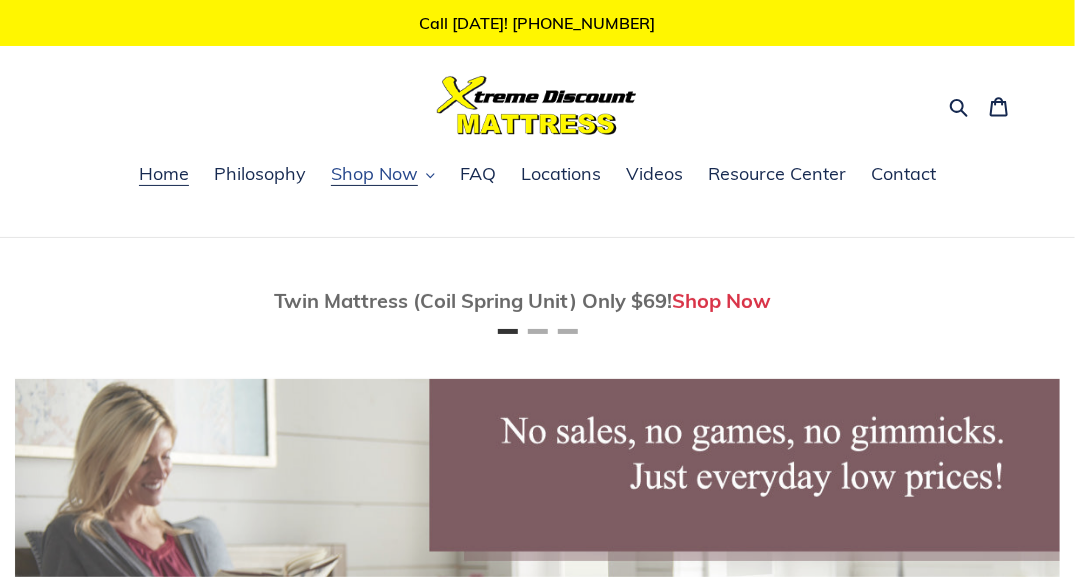 click on "Shop Now" at bounding box center [374, 174] 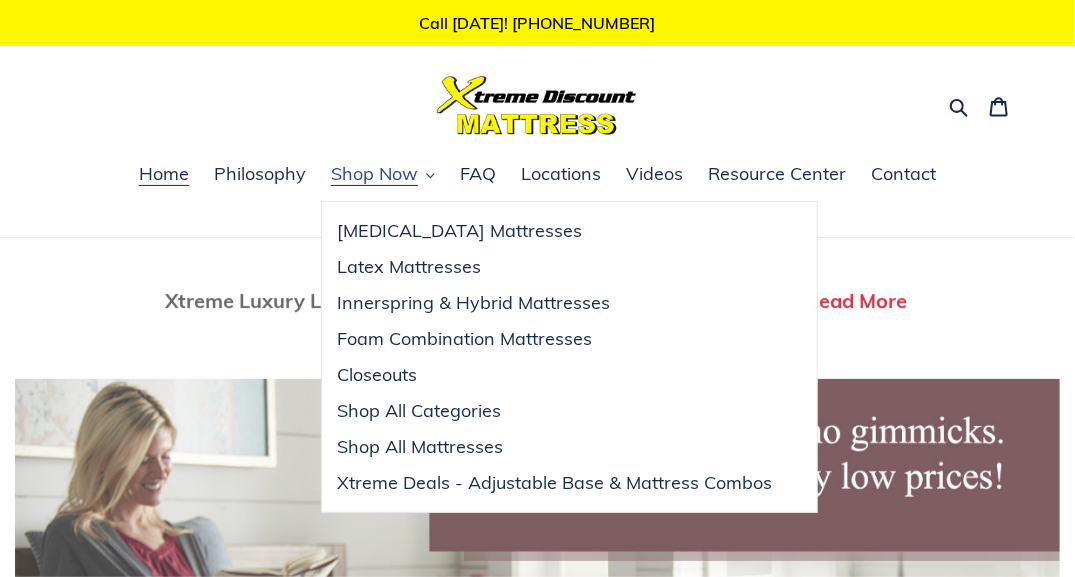 scroll, scrollTop: 0, scrollLeft: 2090, axis: horizontal 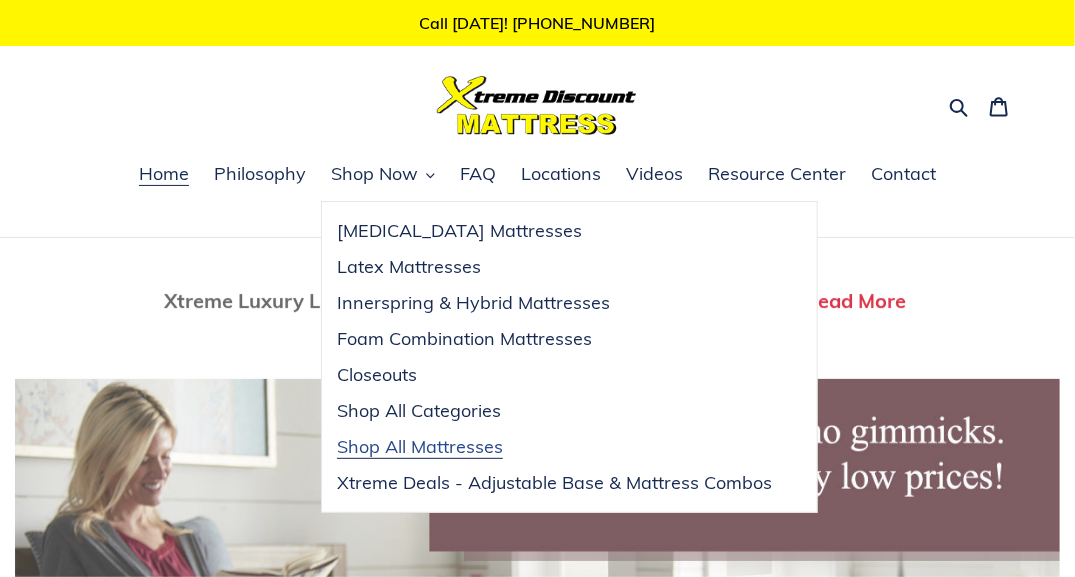 click on "Shop All Mattresses" at bounding box center (420, 447) 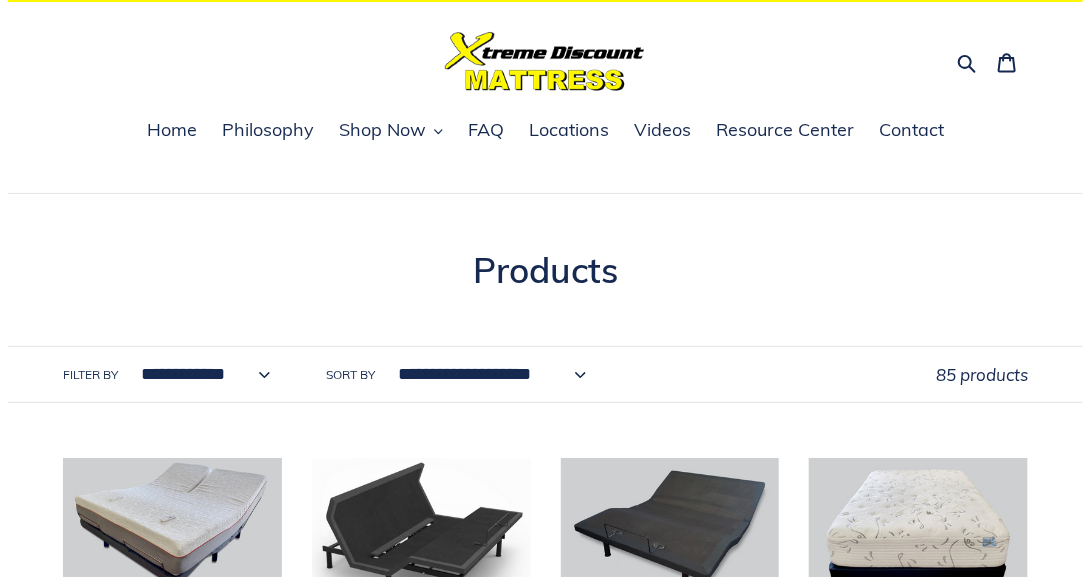scroll, scrollTop: 0, scrollLeft: 0, axis: both 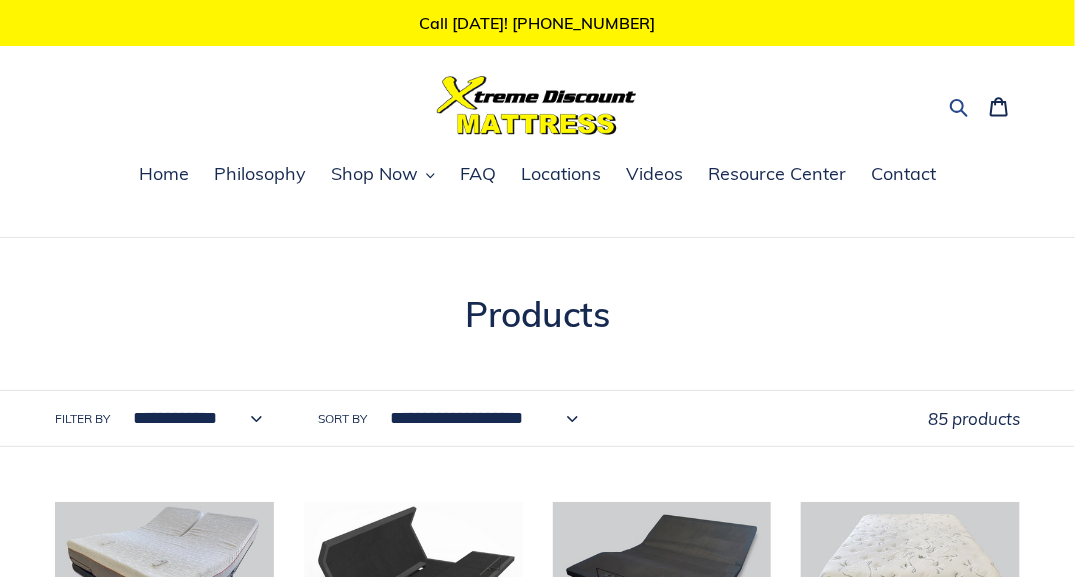 click on "Search" at bounding box center [960, 105] 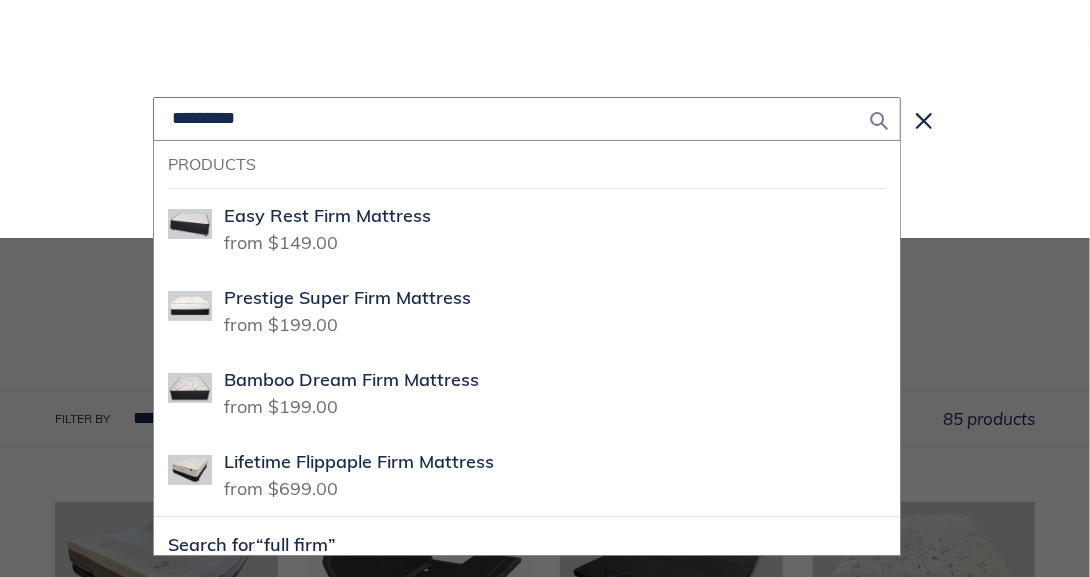 type on "*********" 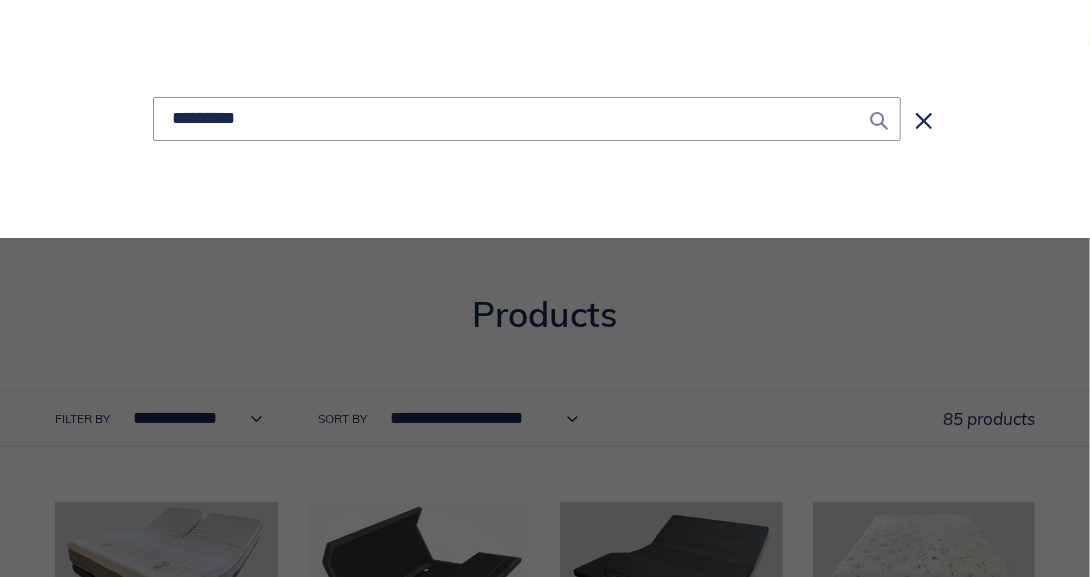 click 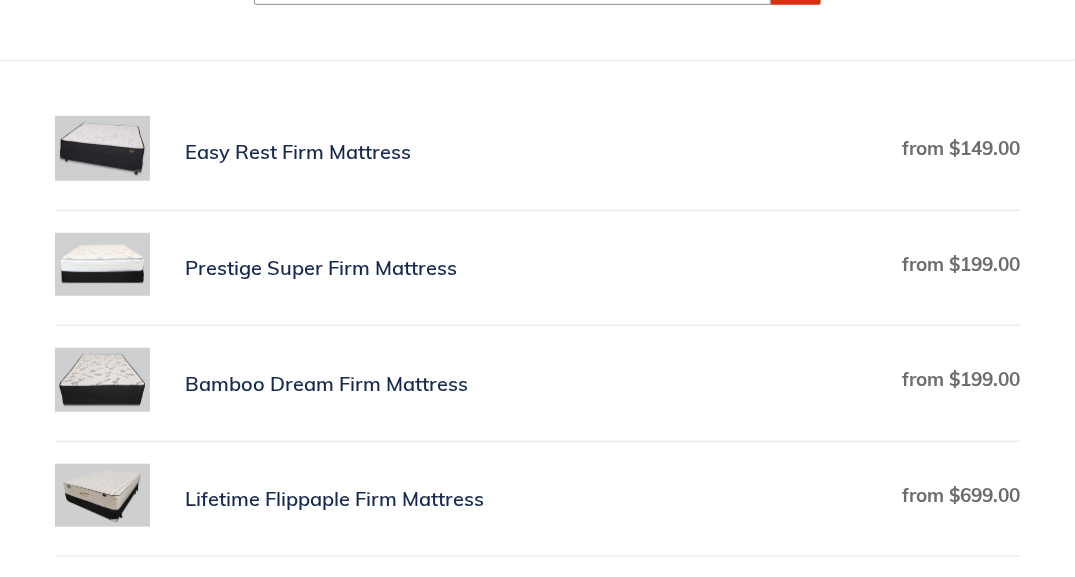 scroll, scrollTop: 400, scrollLeft: 0, axis: vertical 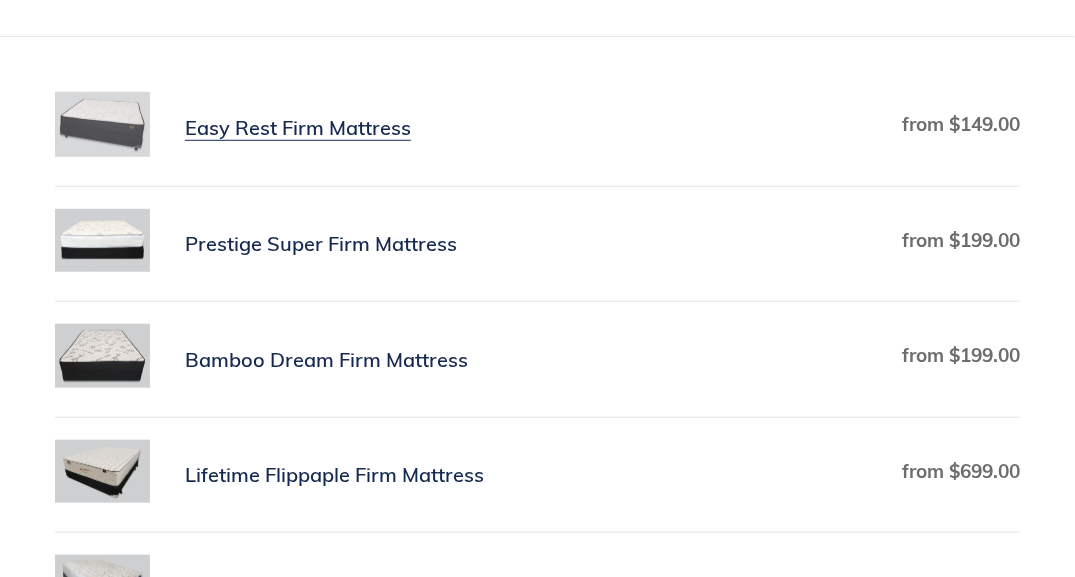 click on "Easy Rest Firm Mattress" at bounding box center [537, 128] 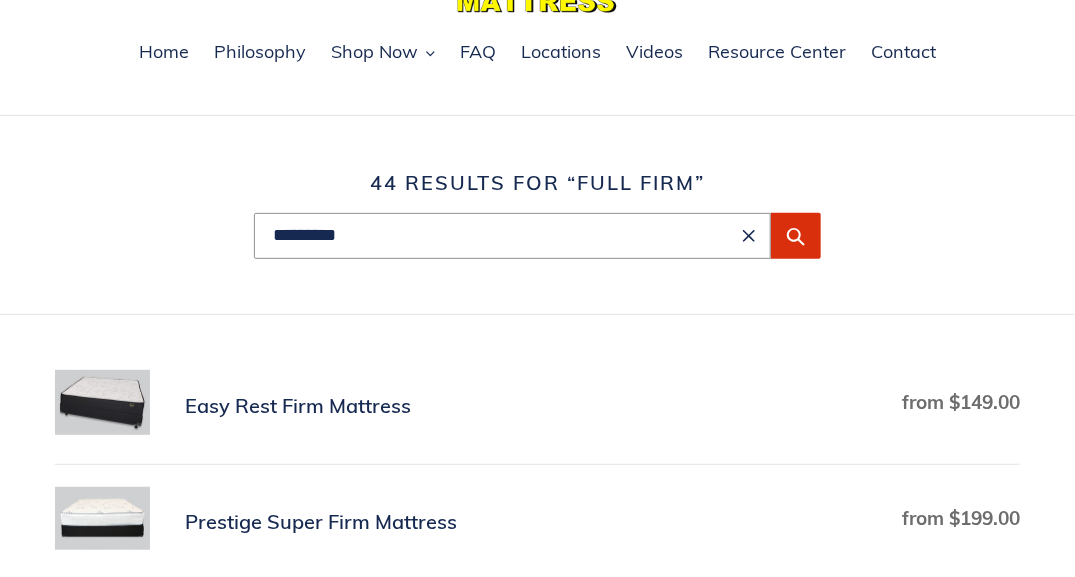 scroll, scrollTop: 0, scrollLeft: 0, axis: both 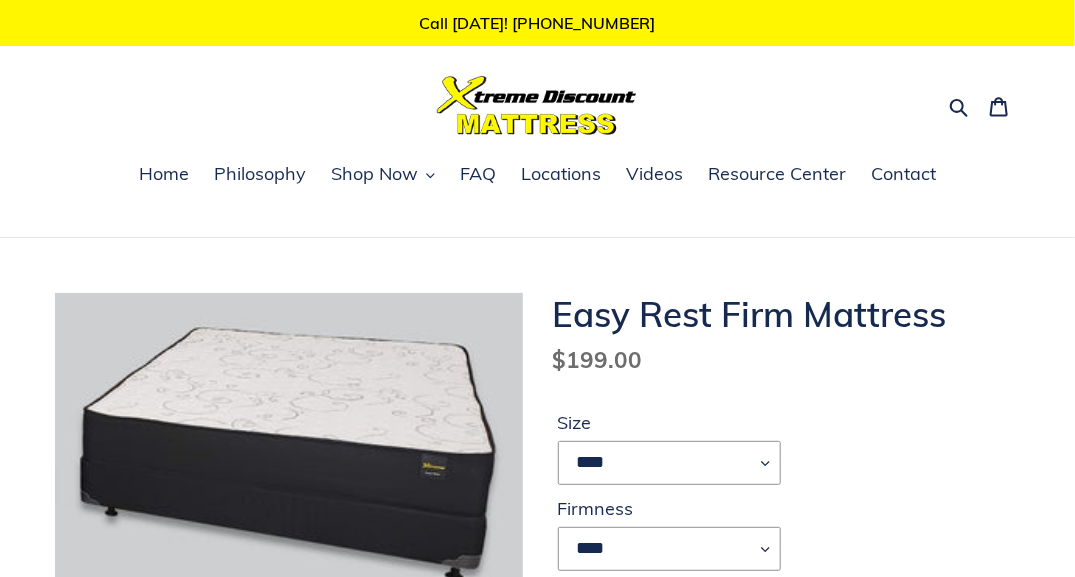 select on "****" 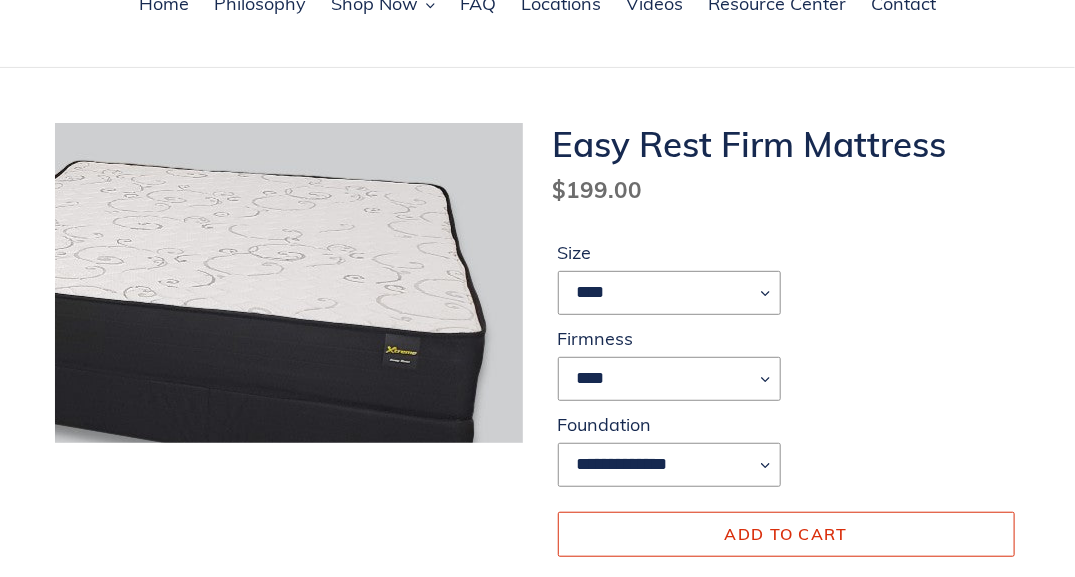 scroll, scrollTop: 200, scrollLeft: 0, axis: vertical 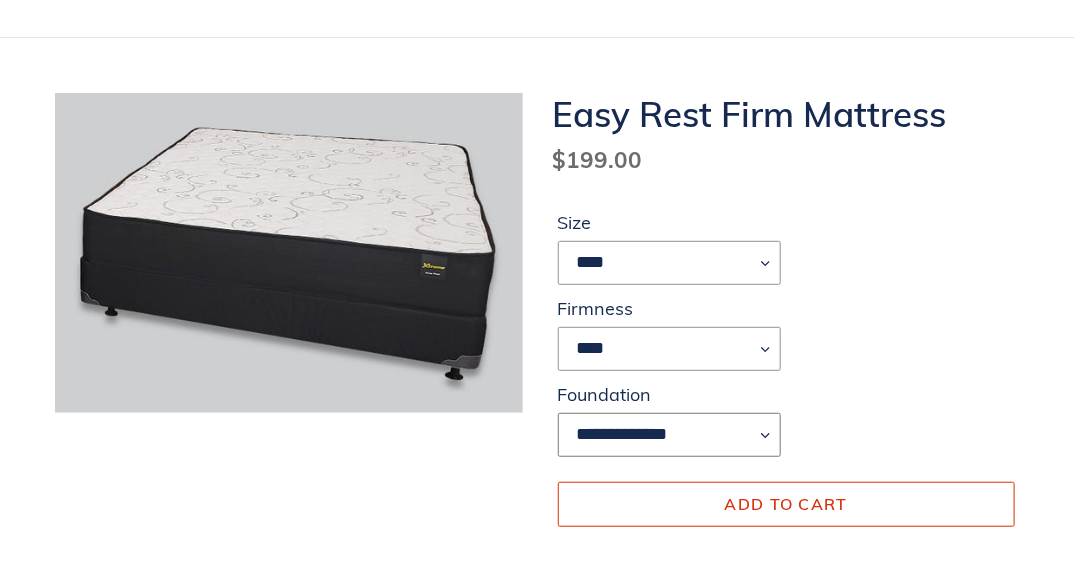 click on "**********" at bounding box center [670, 435] 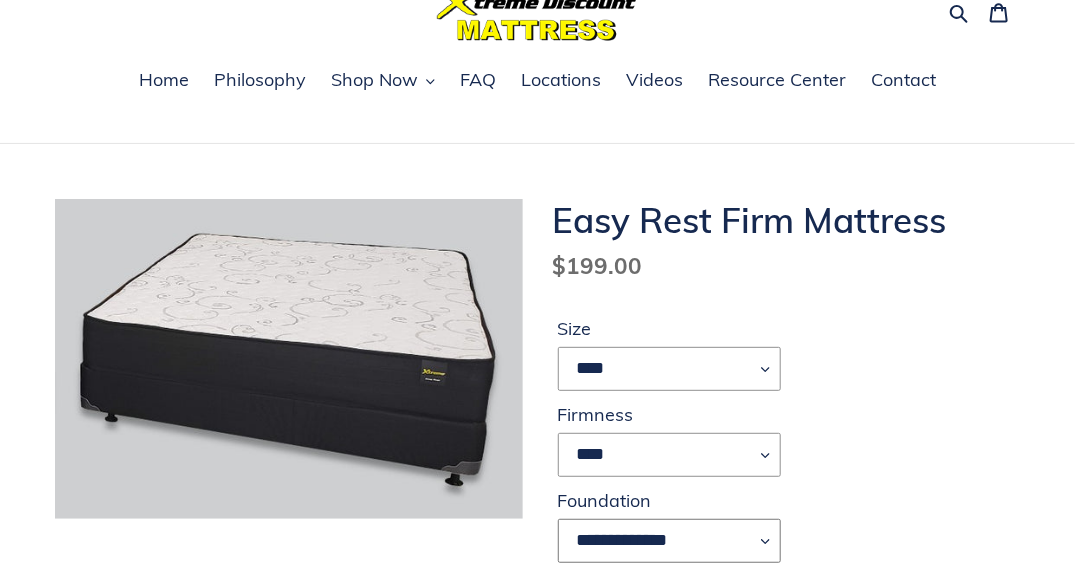 scroll, scrollTop: 0, scrollLeft: 0, axis: both 